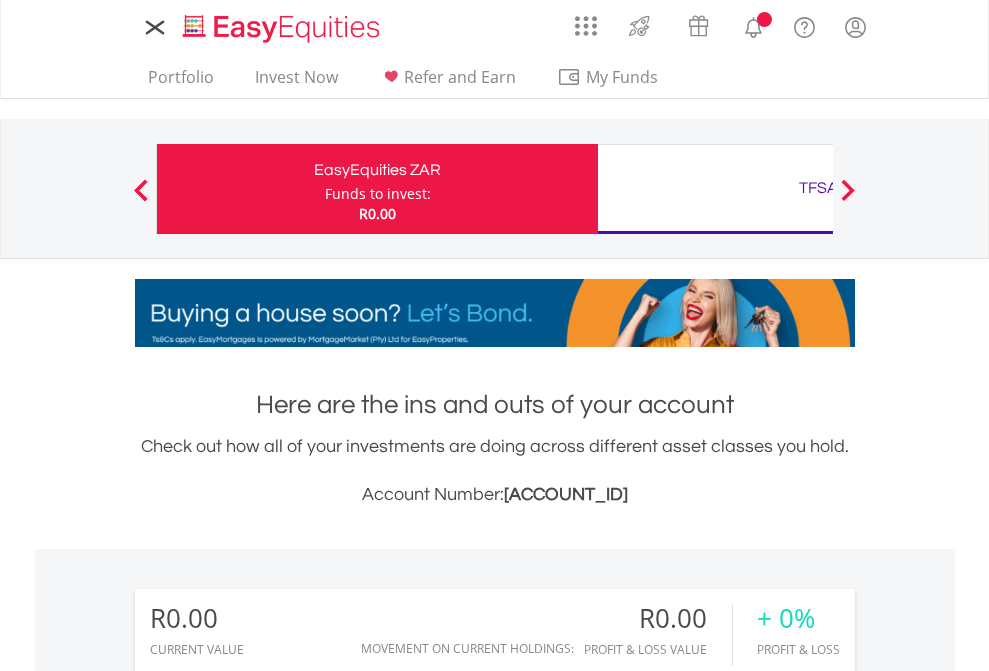 scroll, scrollTop: 0, scrollLeft: 0, axis: both 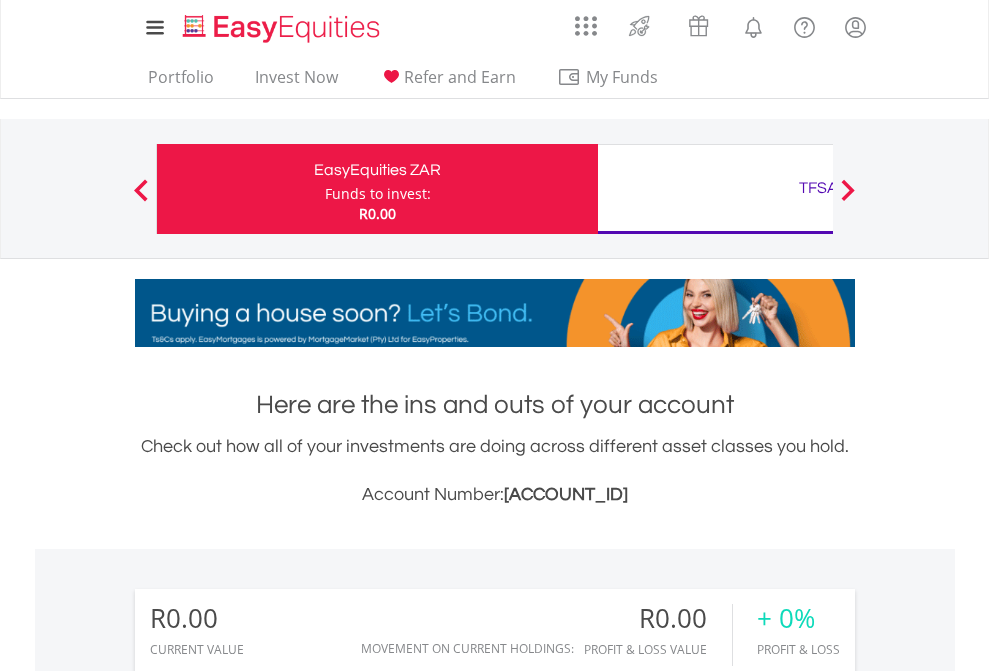 click on "Funds to invest:" at bounding box center (378, 194) 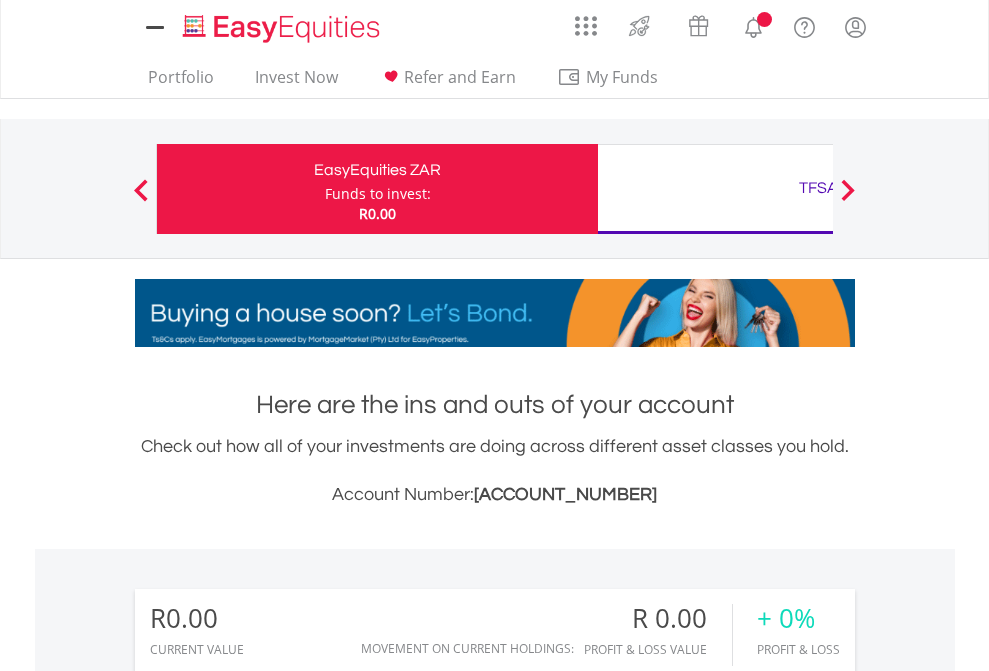 scroll, scrollTop: 0, scrollLeft: 0, axis: both 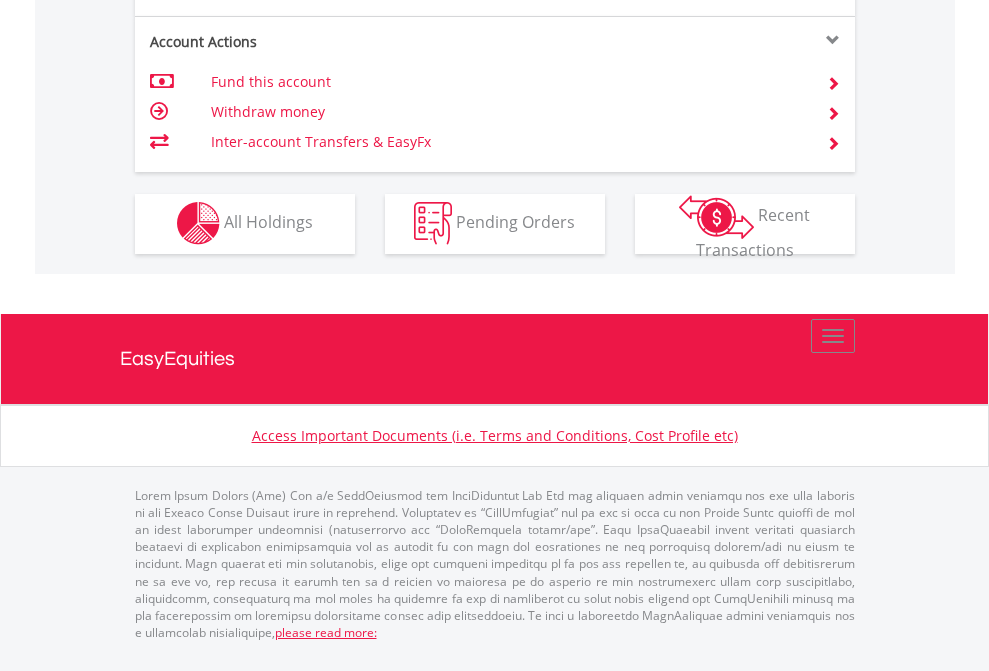 click on "Investment types" at bounding box center [706, -353] 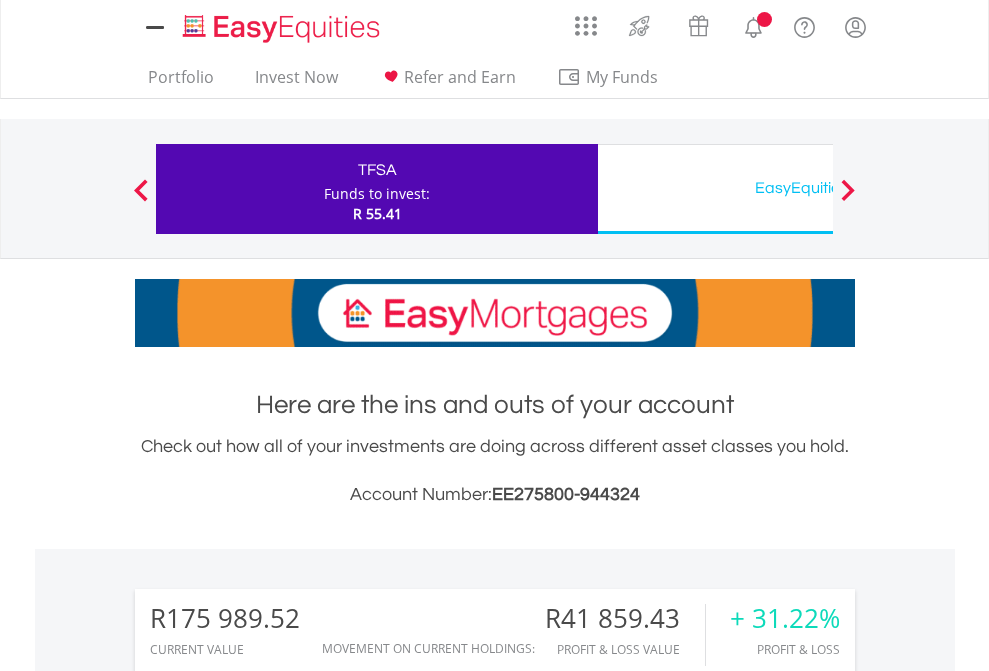 scroll, scrollTop: 0, scrollLeft: 0, axis: both 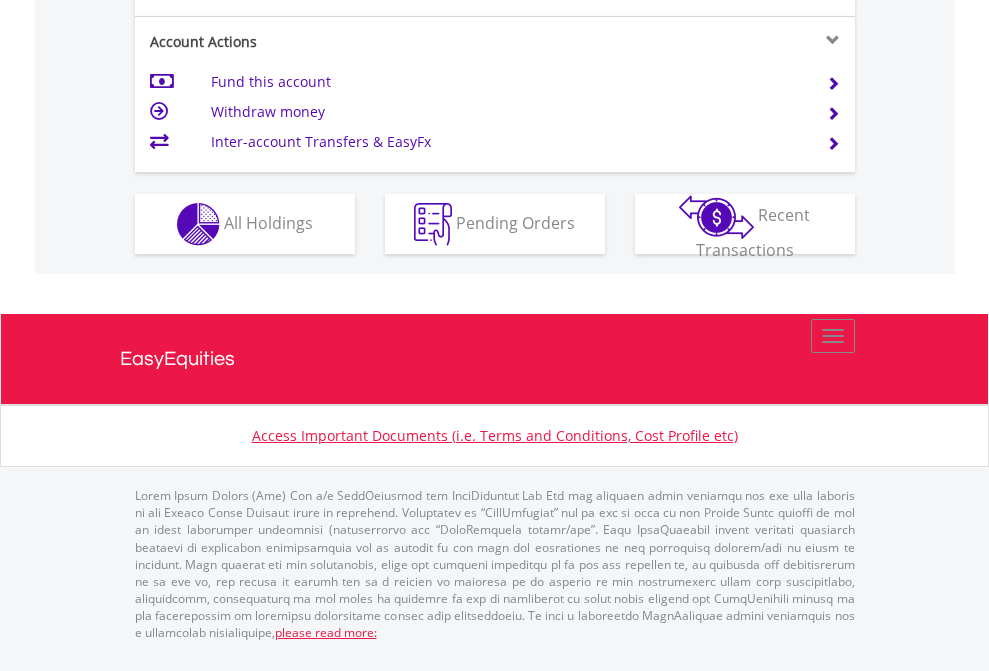 click on "Investment types" at bounding box center (706, -337) 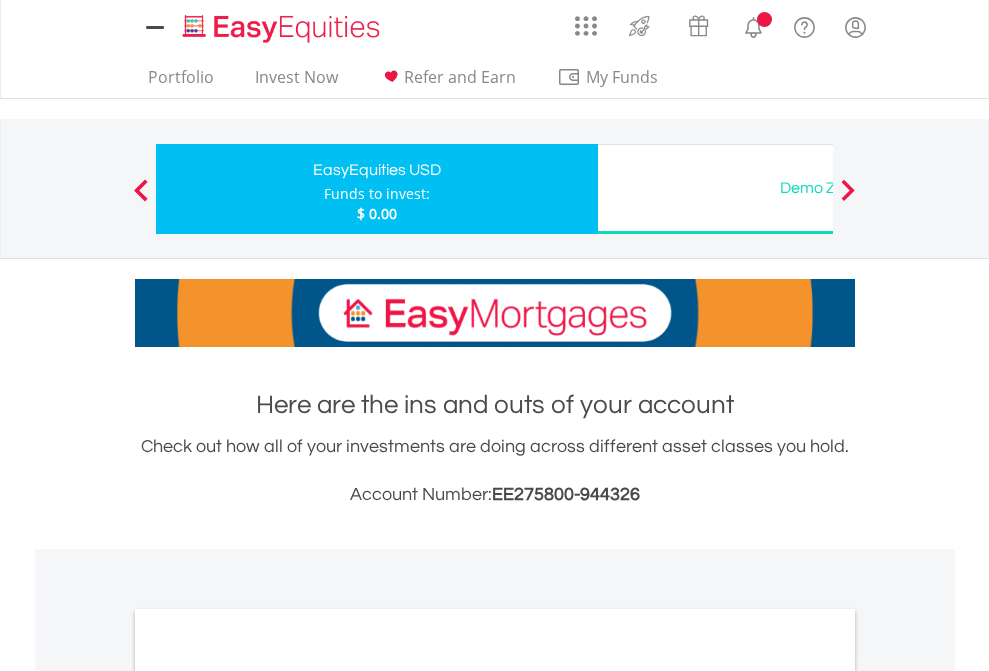 scroll, scrollTop: 0, scrollLeft: 0, axis: both 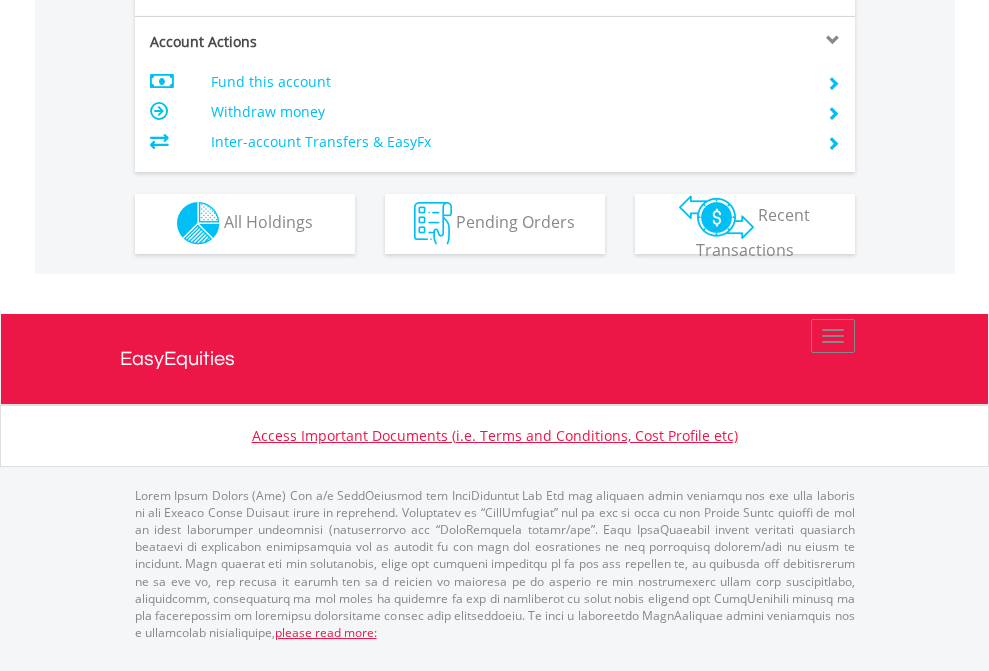 click on "Investment types" at bounding box center (706, -353) 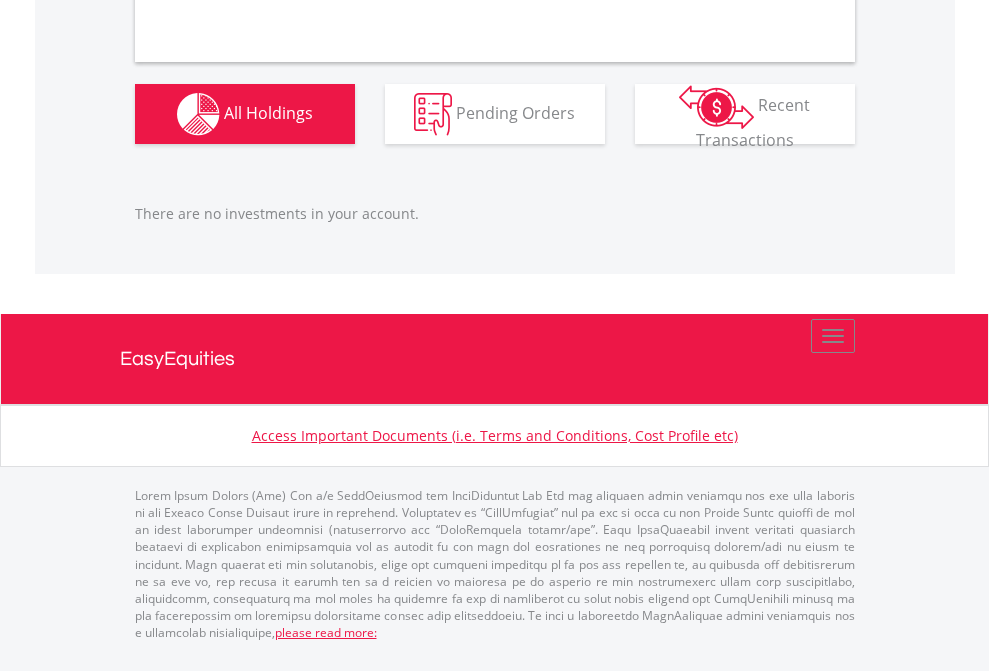 scroll, scrollTop: 1980, scrollLeft: 0, axis: vertical 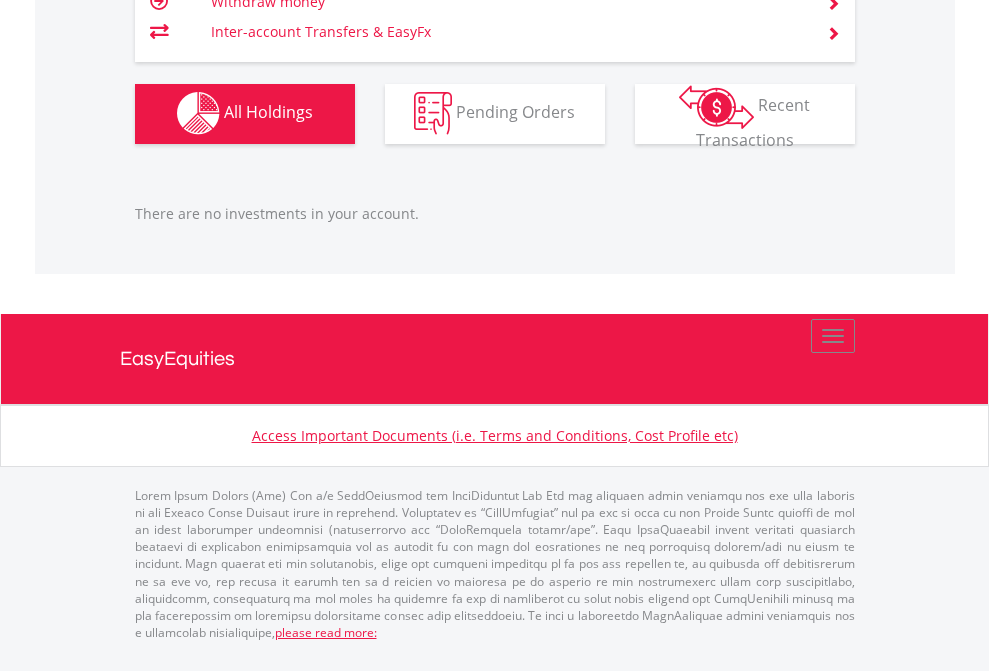 click on "TFSA" at bounding box center (818, -1142) 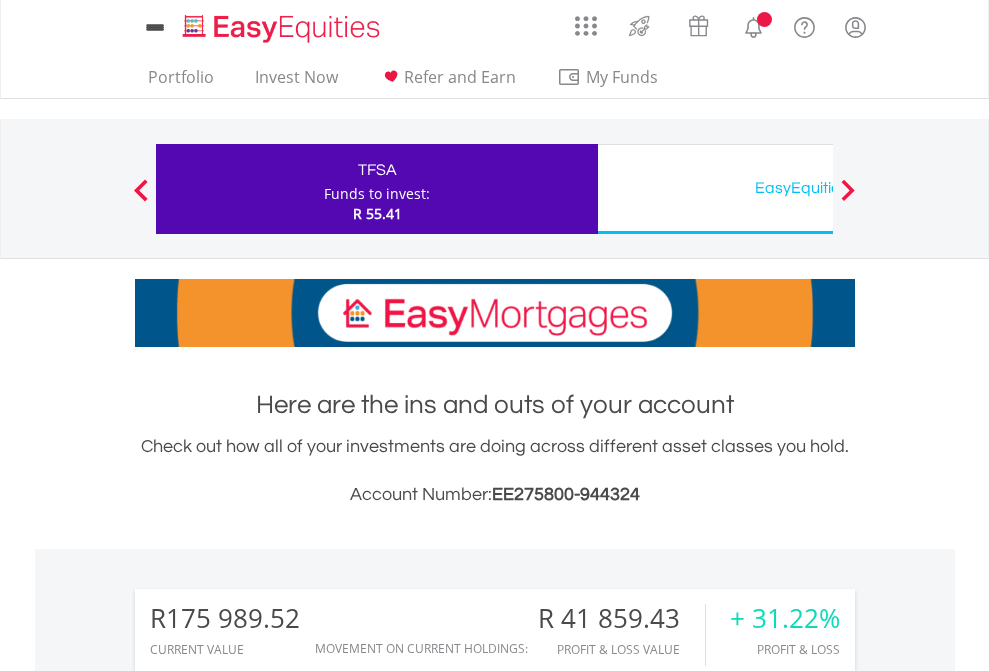 scroll, scrollTop: 1573, scrollLeft: 0, axis: vertical 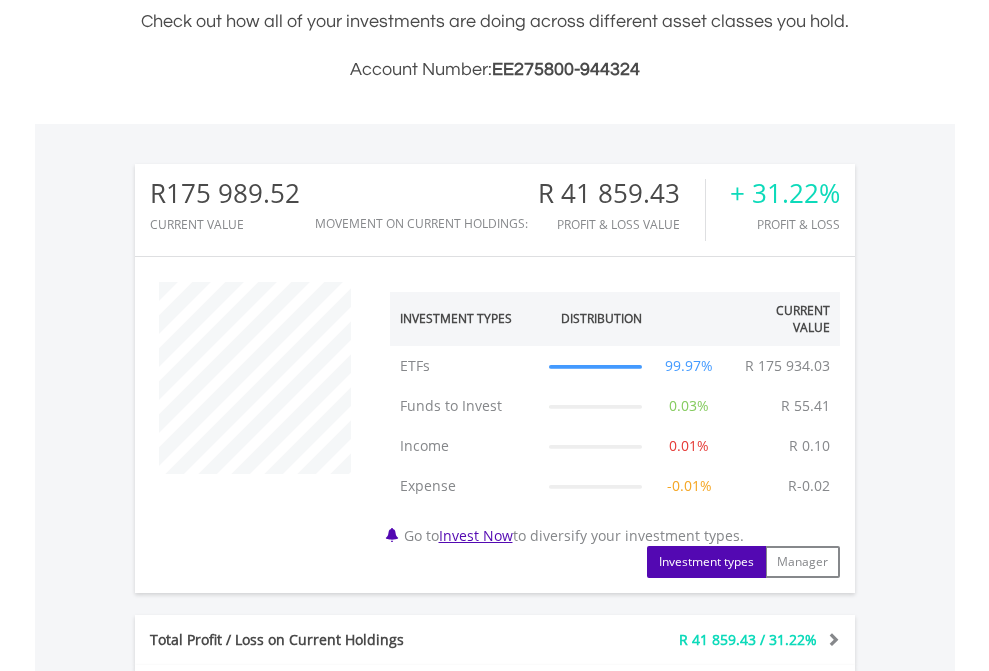 click on "All Holdings" at bounding box center [268, 1121] 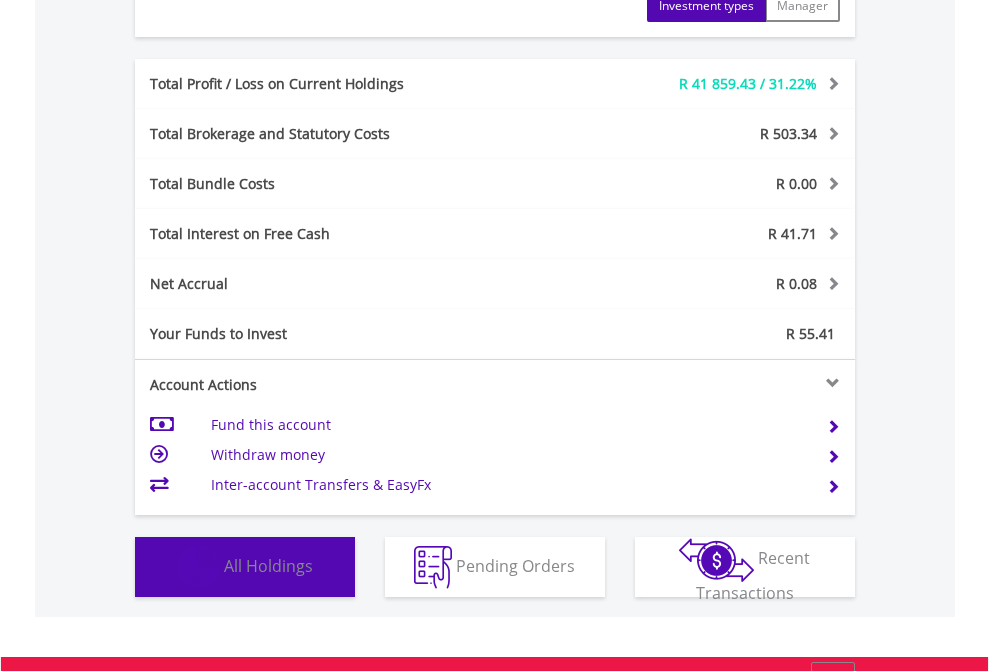 scroll, scrollTop: 999808, scrollLeft: 999687, axis: both 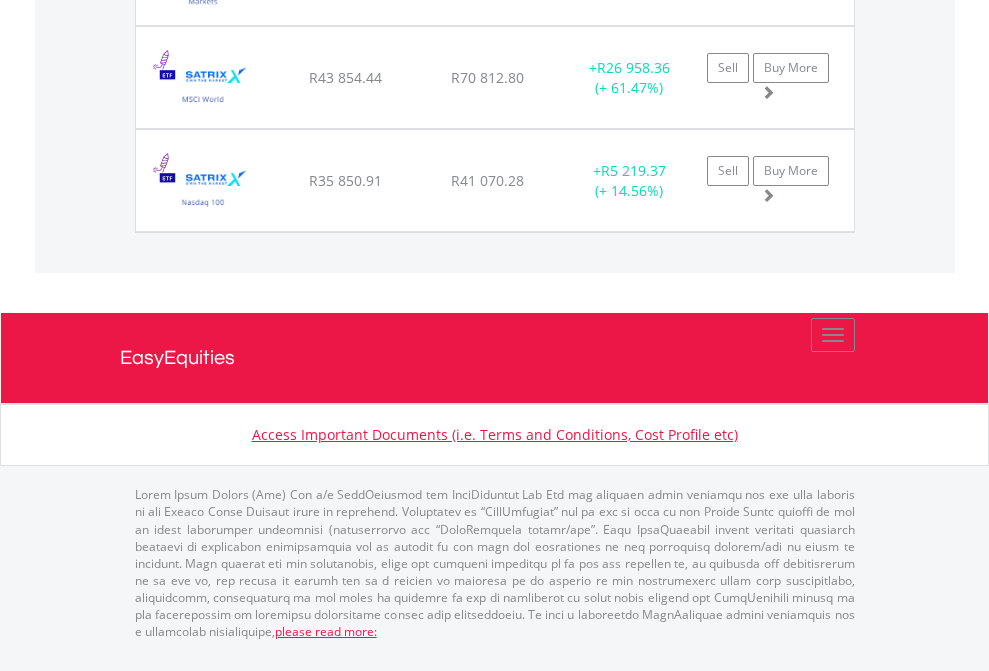 click on "EasyEquities USD" at bounding box center [818, -1728] 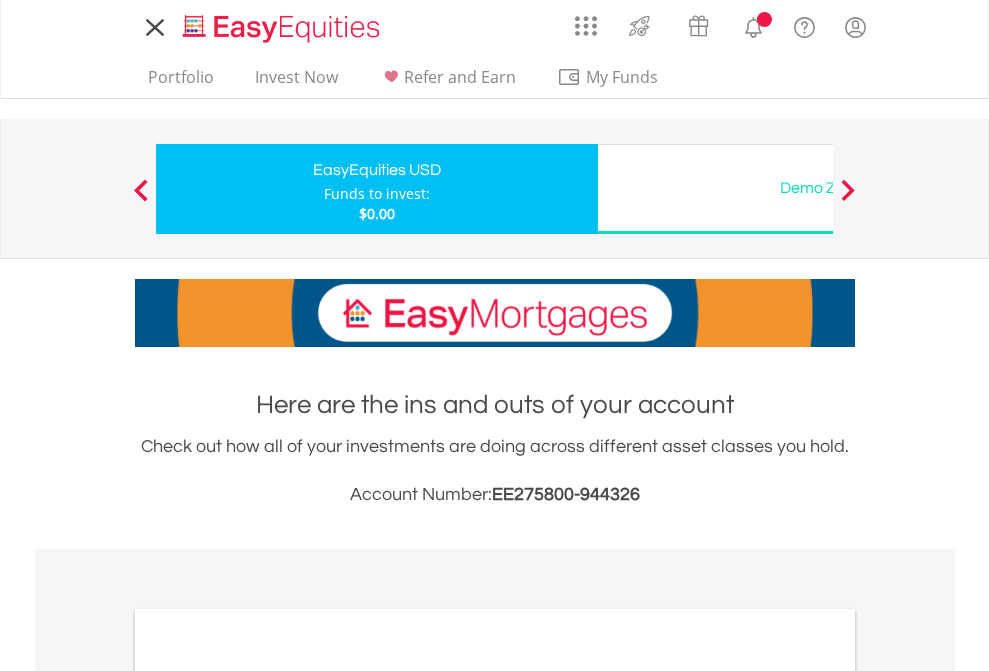 scroll, scrollTop: 0, scrollLeft: 0, axis: both 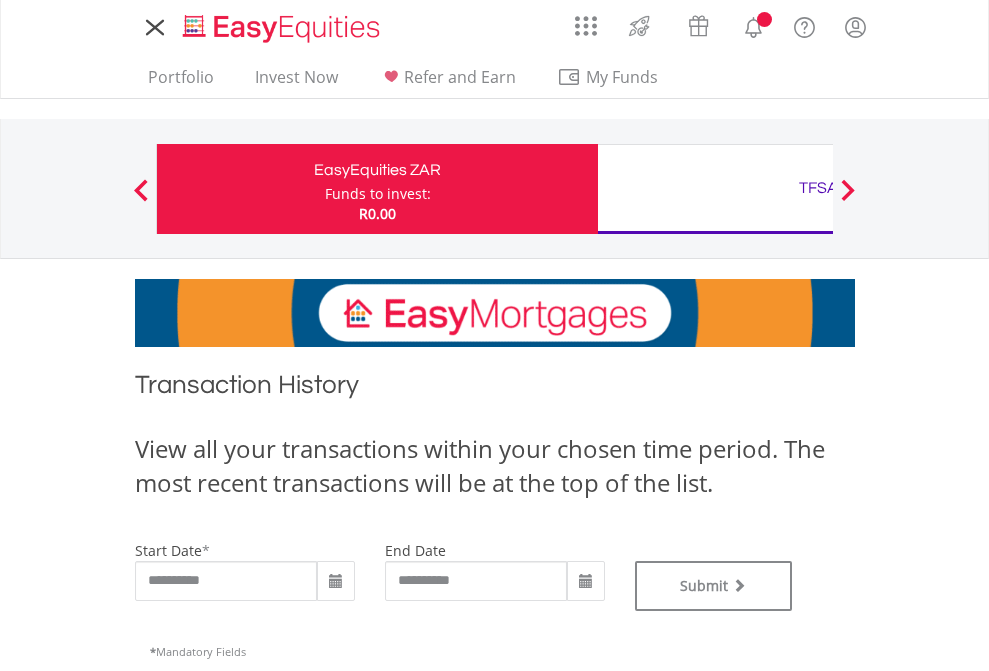 type on "**********" 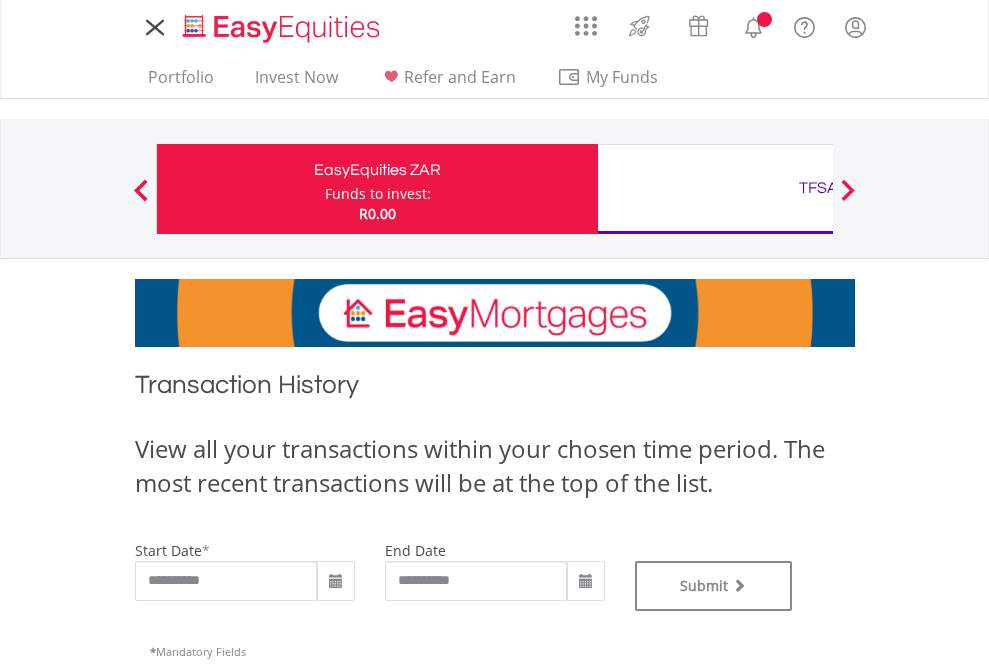 type on "**********" 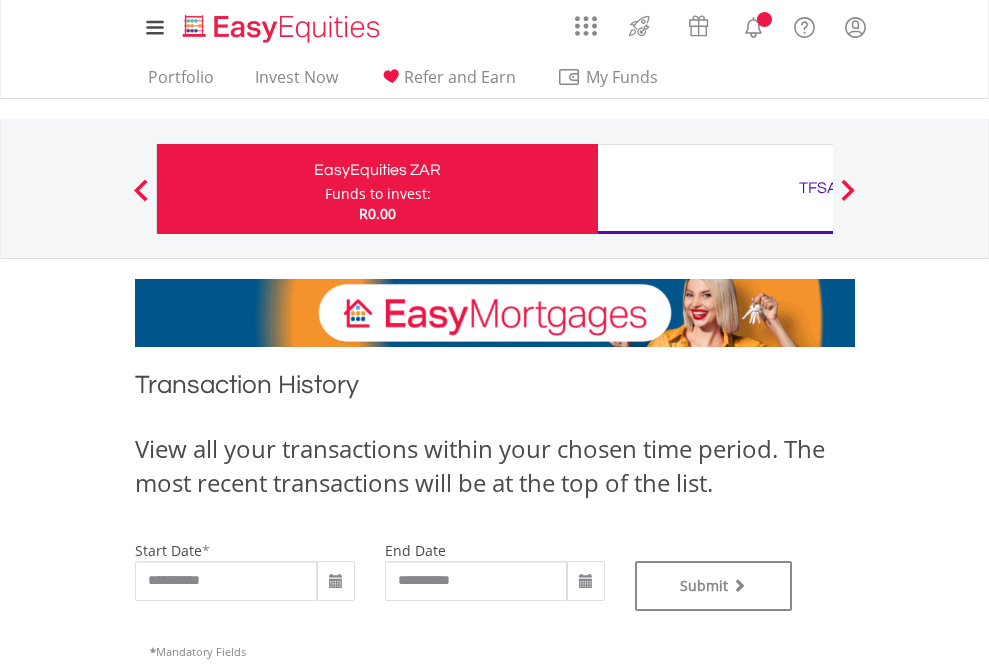 scroll, scrollTop: 811, scrollLeft: 0, axis: vertical 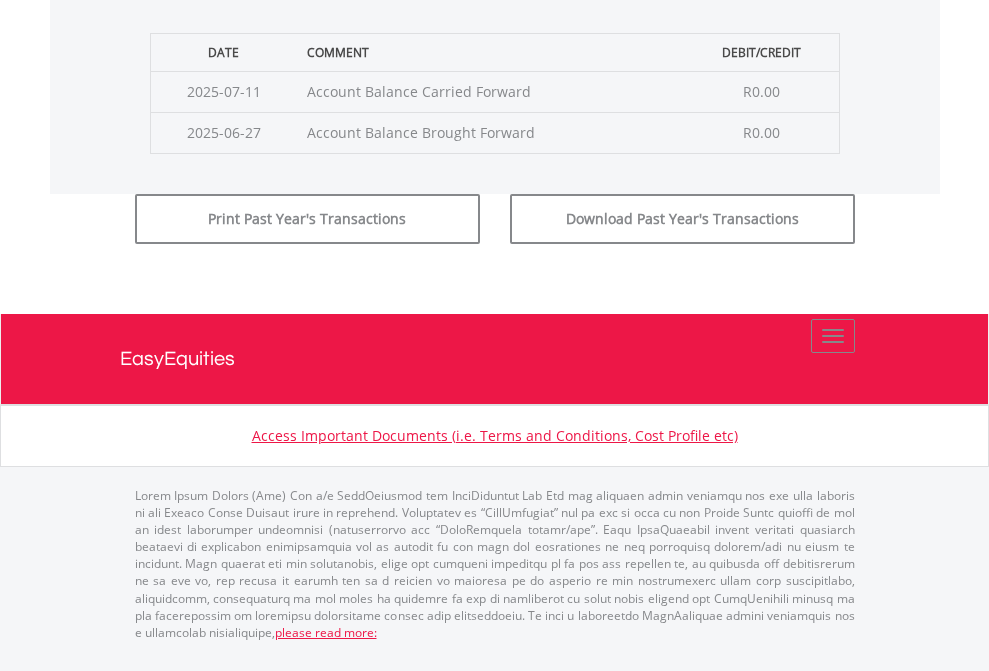 click on "Submit" at bounding box center (714, -183) 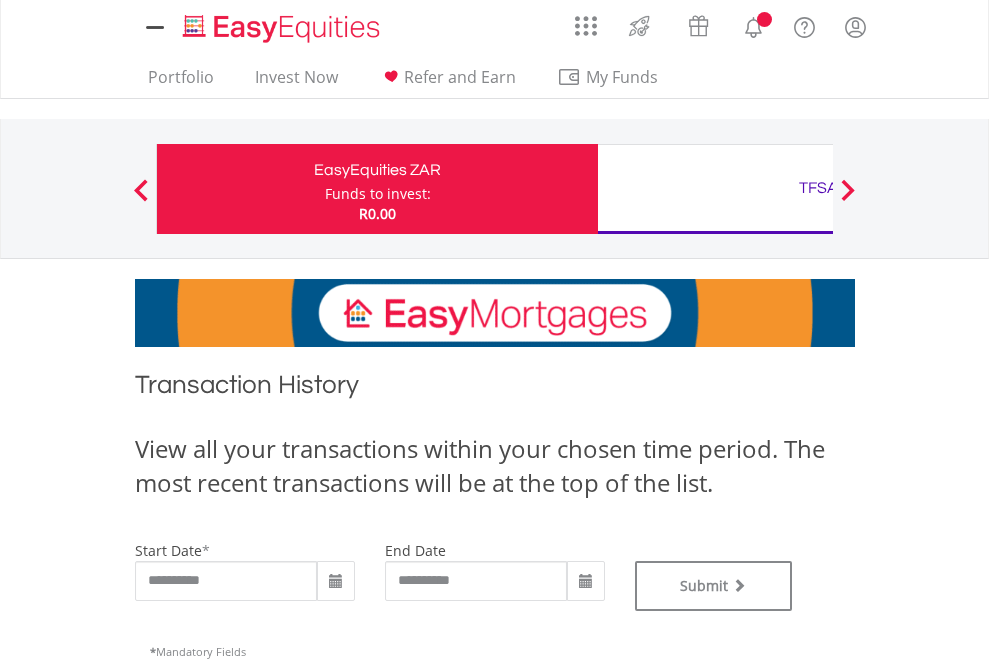 scroll, scrollTop: 0, scrollLeft: 0, axis: both 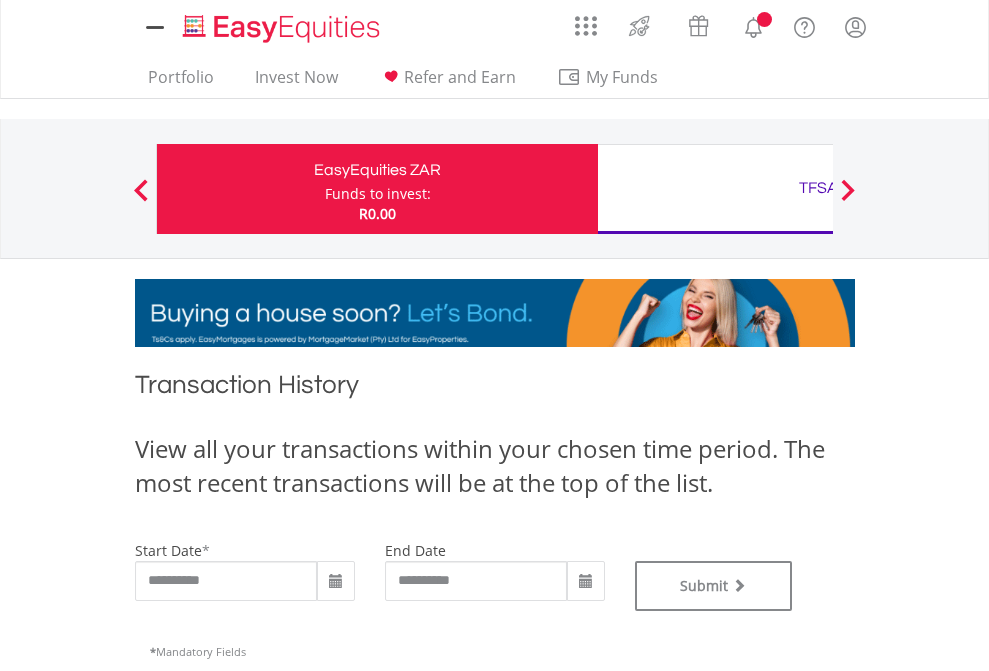 click on "TFSA" at bounding box center (818, 188) 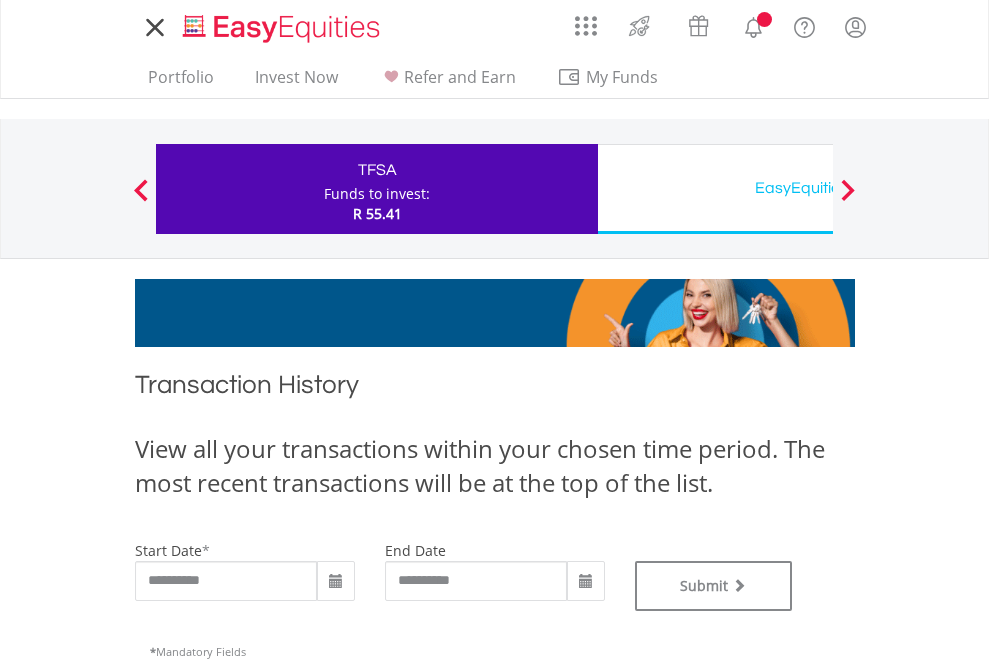scroll, scrollTop: 0, scrollLeft: 0, axis: both 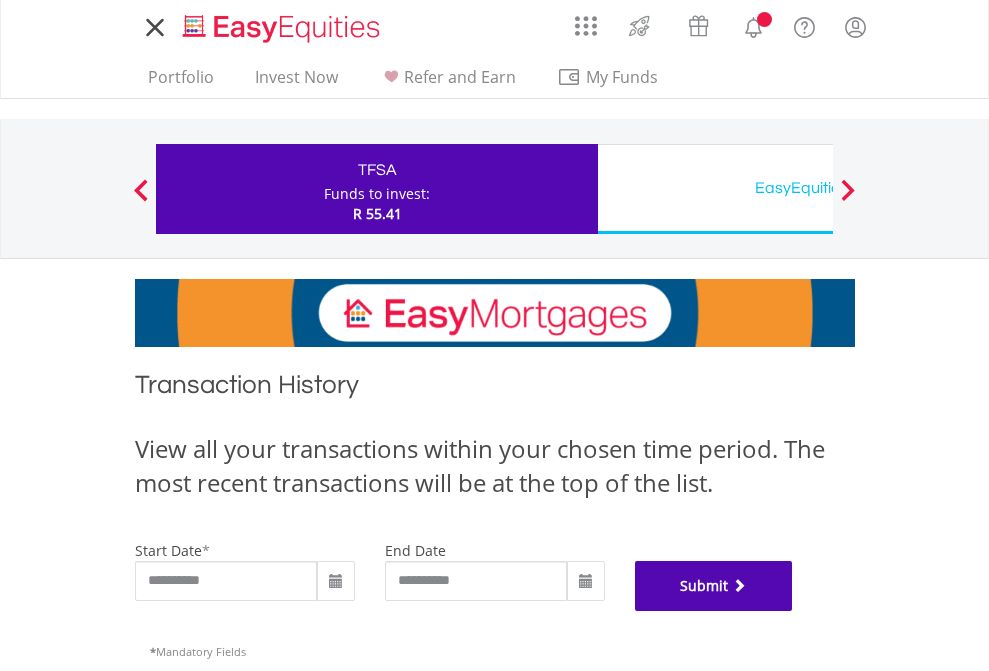 click on "Submit" at bounding box center [714, 586] 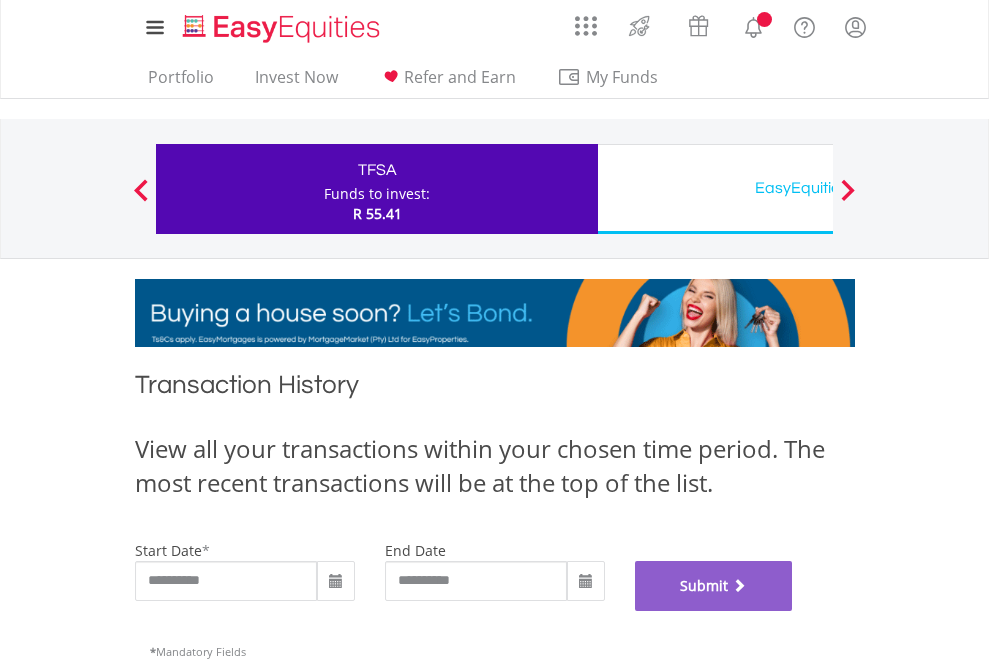 scroll, scrollTop: 811, scrollLeft: 0, axis: vertical 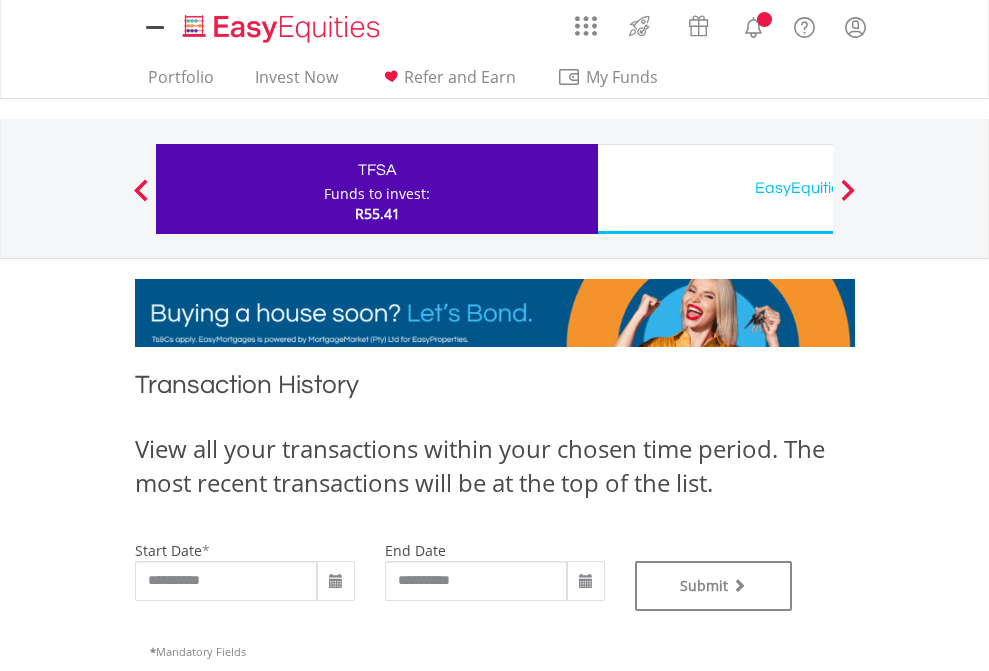 click on "EasyEquities USD" at bounding box center (818, 188) 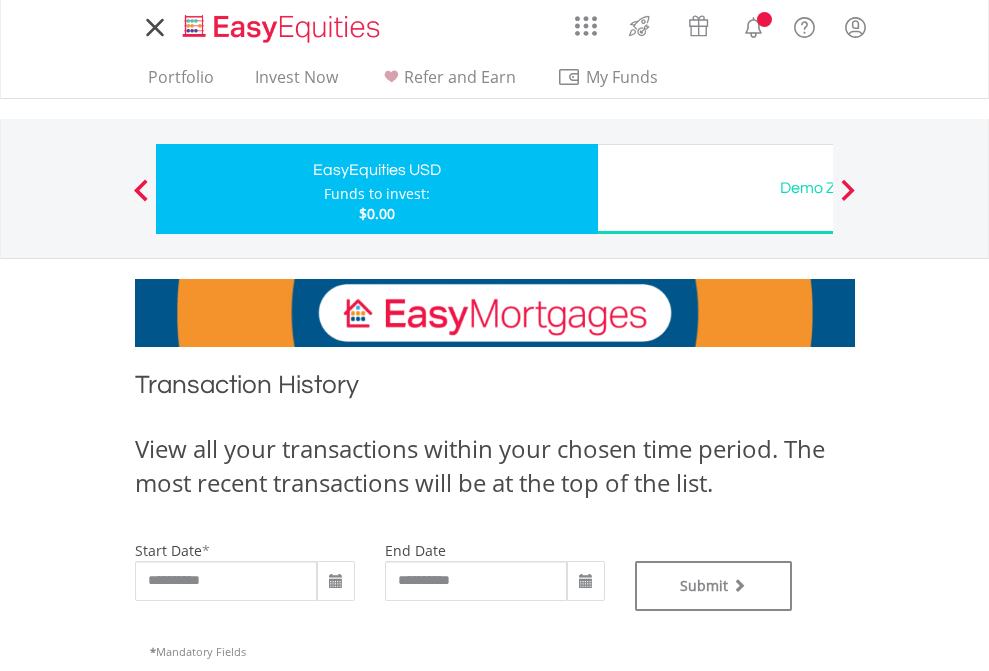 scroll, scrollTop: 0, scrollLeft: 0, axis: both 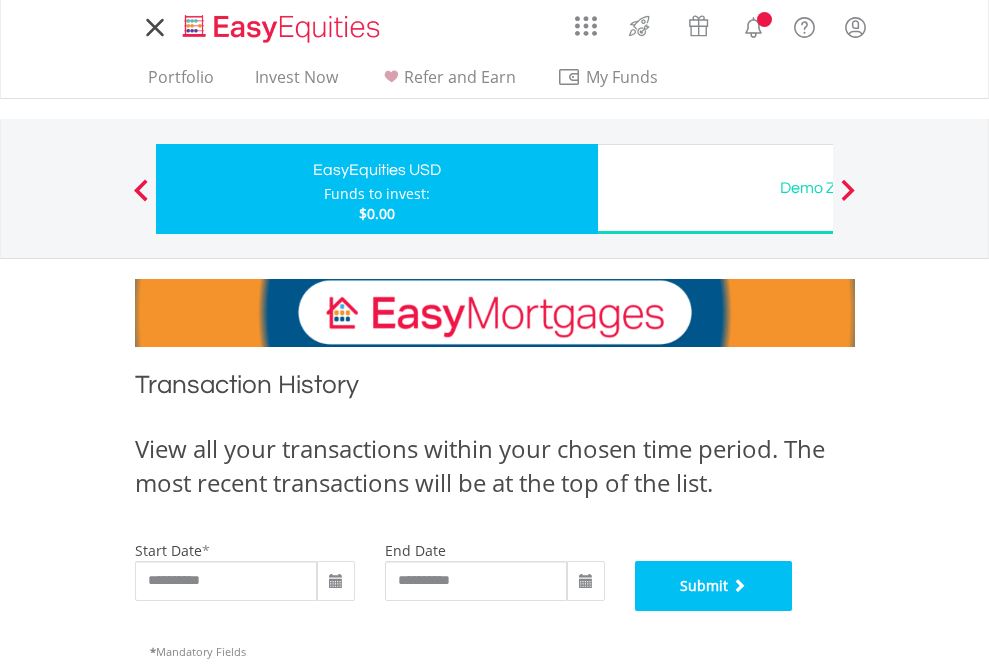 click on "Submit" at bounding box center (714, 586) 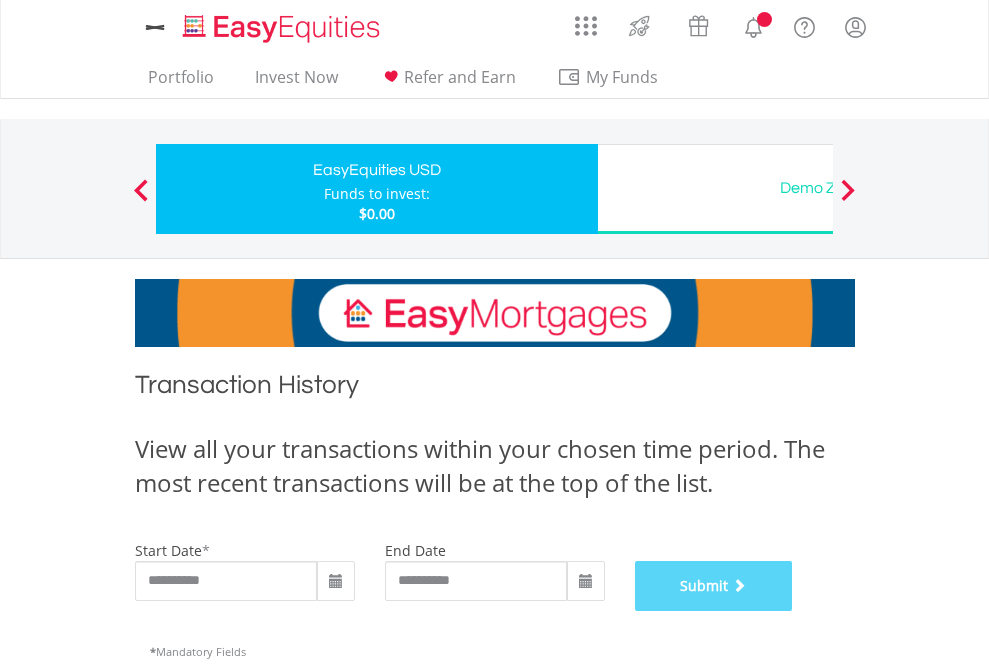 scroll, scrollTop: 811, scrollLeft: 0, axis: vertical 